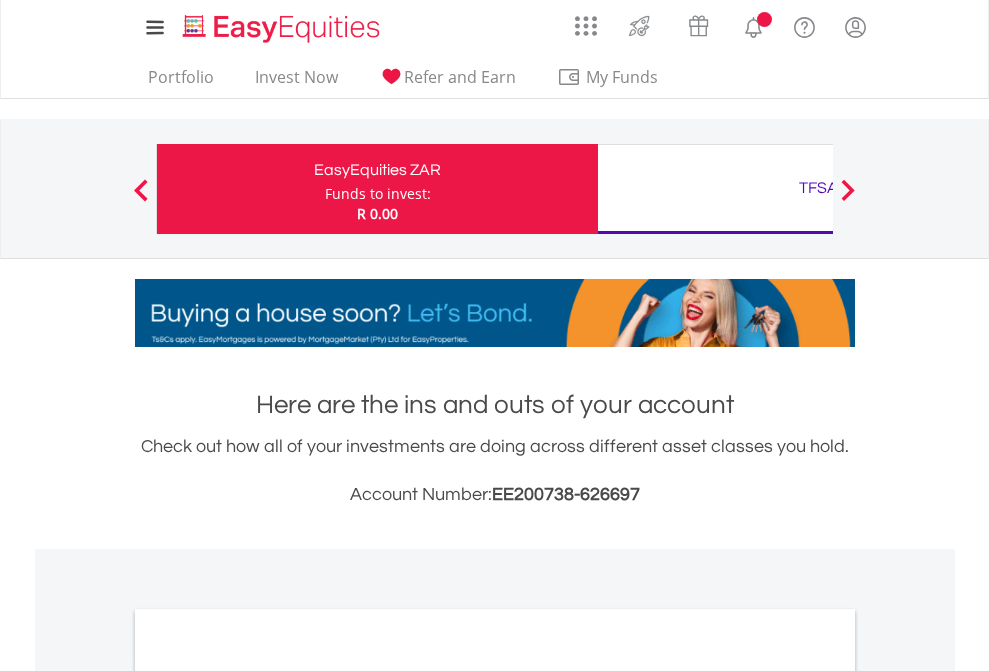 scroll, scrollTop: 0, scrollLeft: 0, axis: both 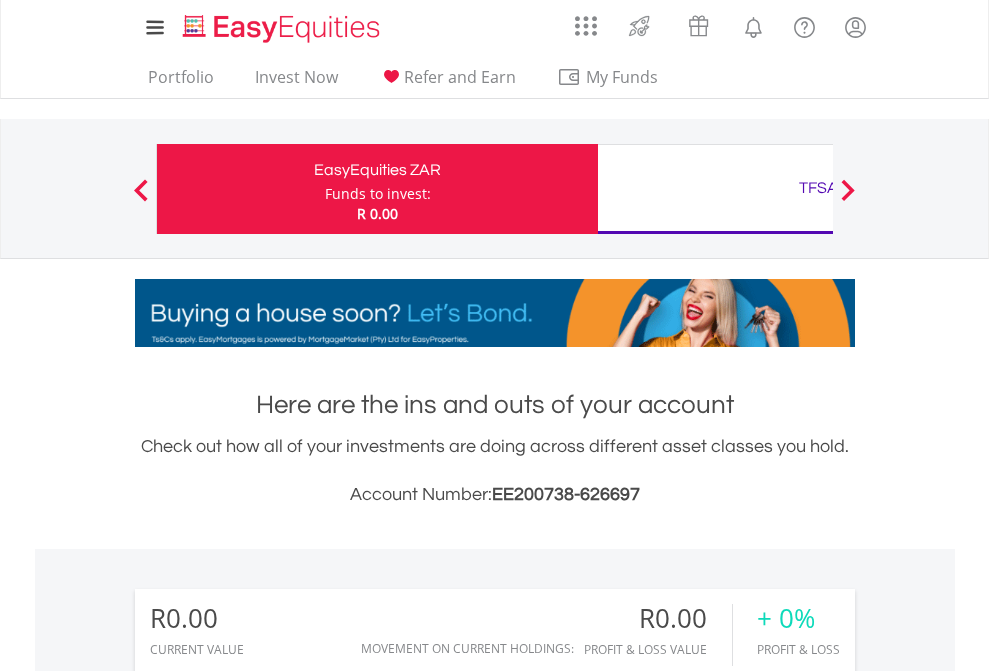 click on "Funds to invest:" at bounding box center [378, 194] 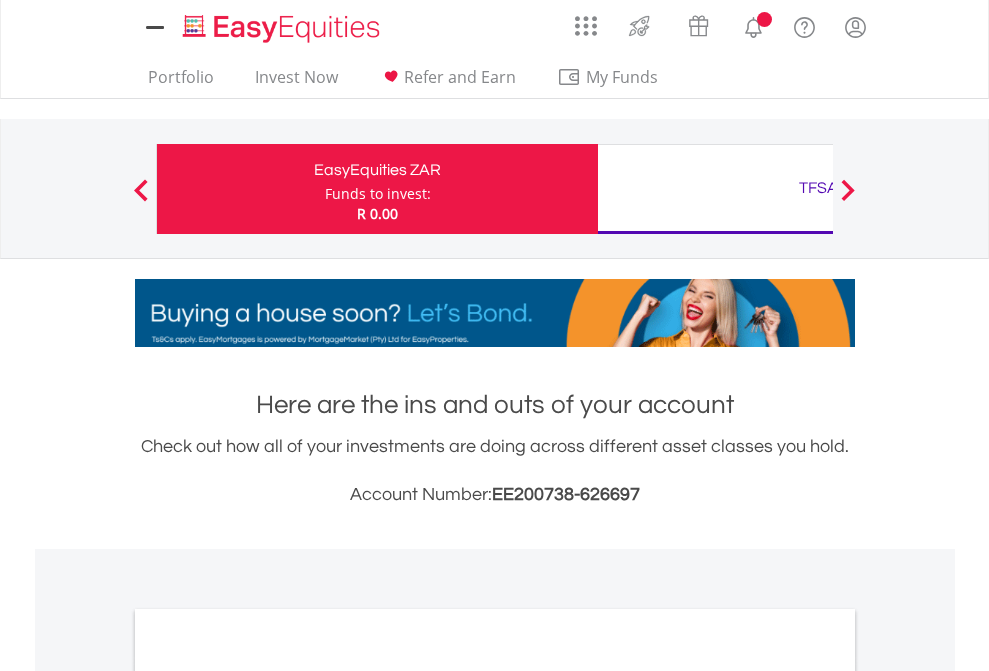 scroll, scrollTop: 0, scrollLeft: 0, axis: both 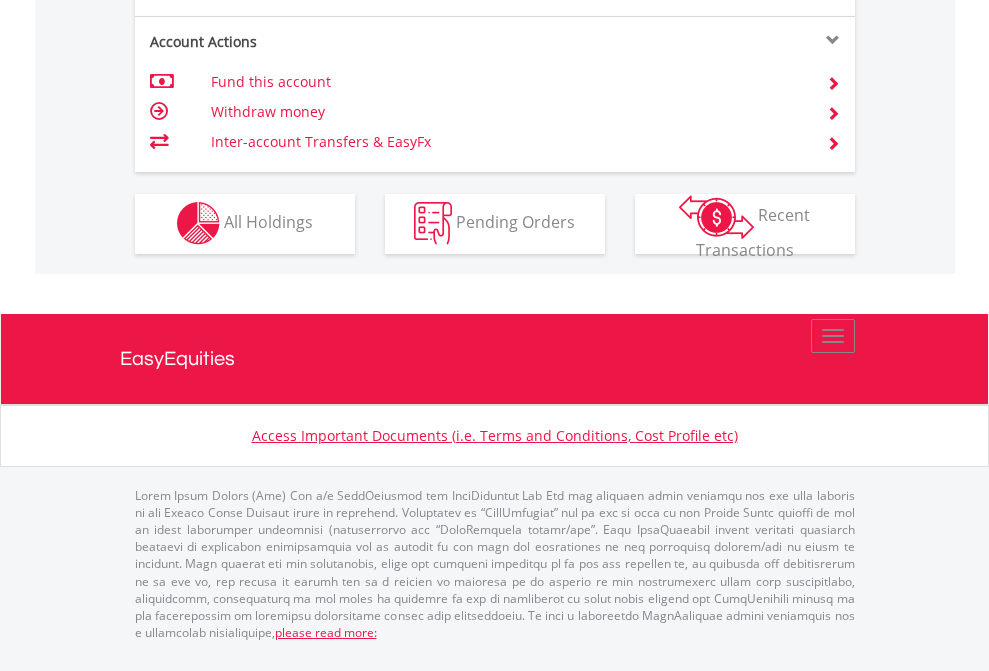 click on "Investment types" at bounding box center (706, -353) 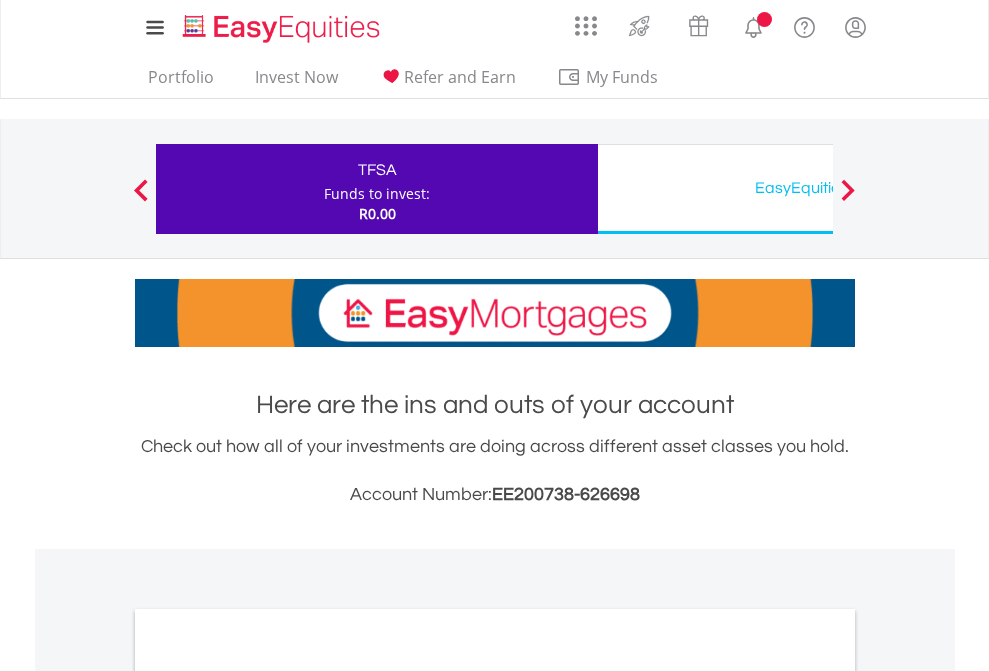 scroll, scrollTop: 0, scrollLeft: 0, axis: both 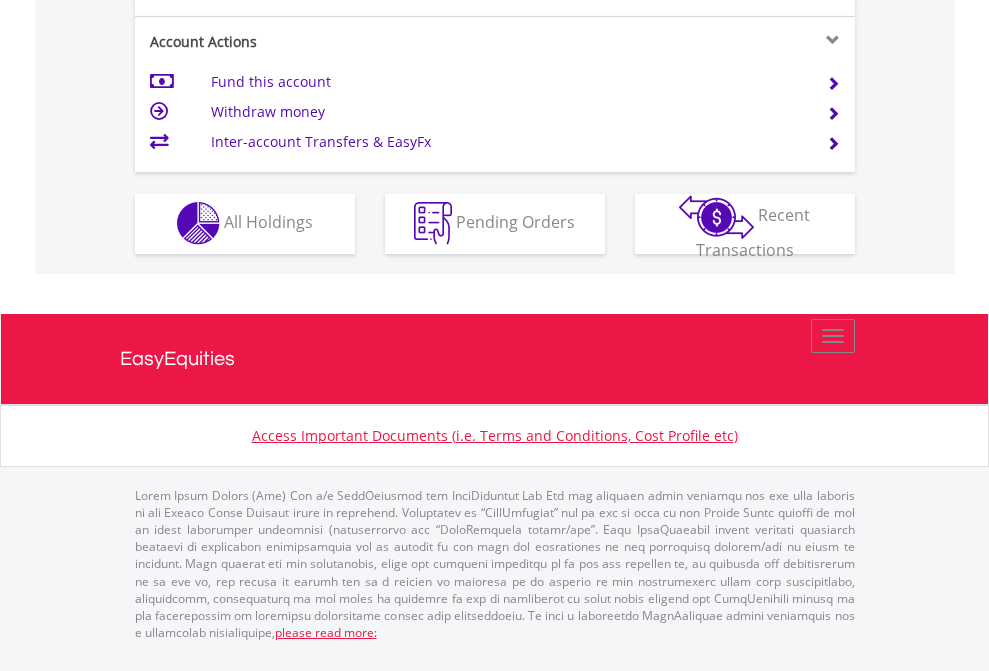 click on "Investment types" at bounding box center [706, -353] 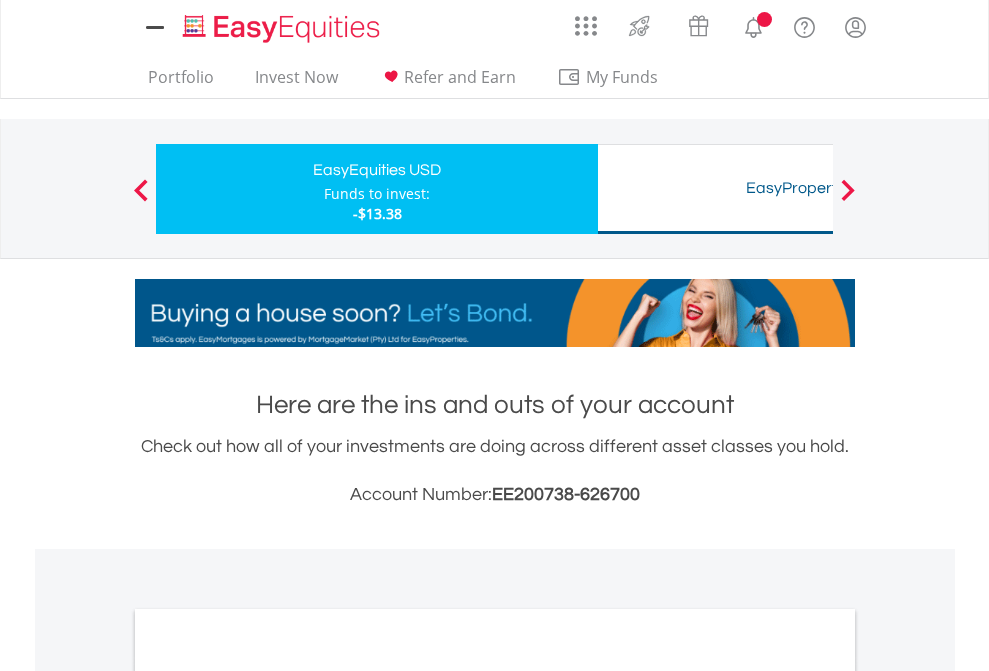 scroll, scrollTop: 0, scrollLeft: 0, axis: both 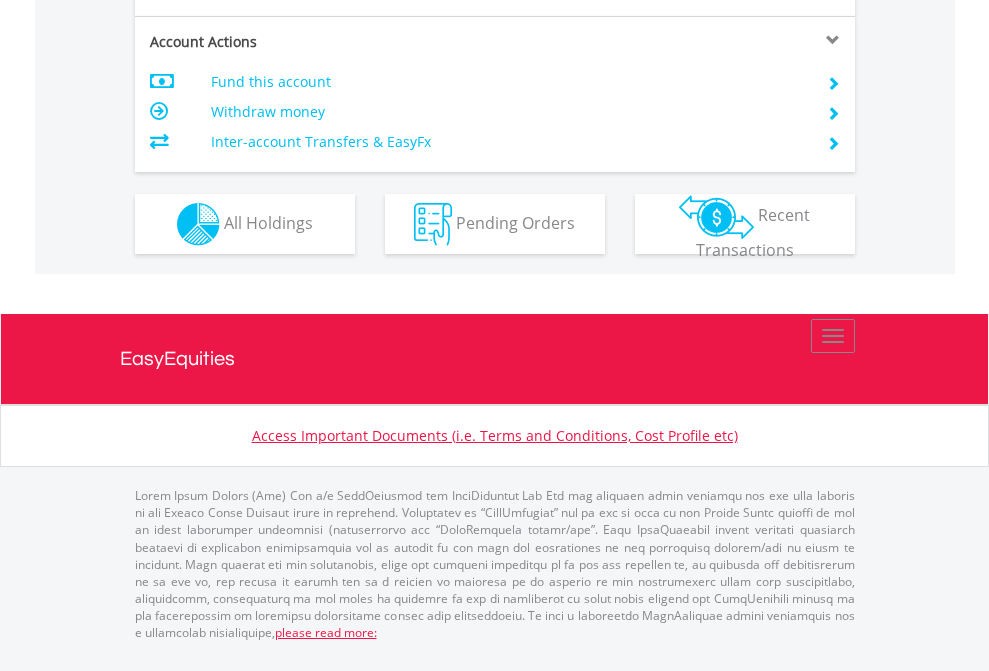 click on "Investment types" at bounding box center [706, -337] 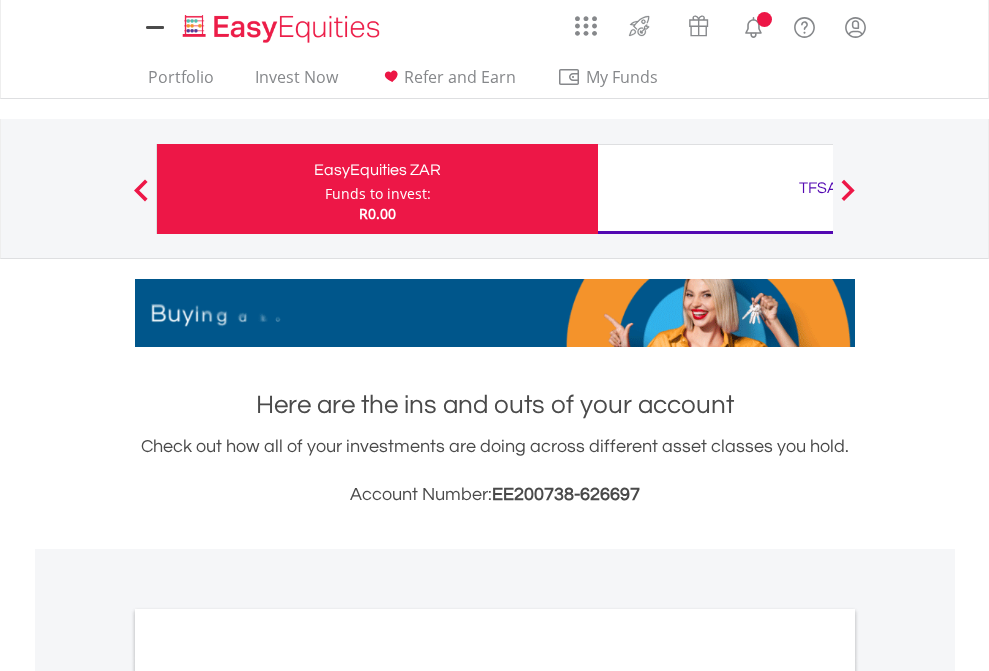 scroll, scrollTop: 0, scrollLeft: 0, axis: both 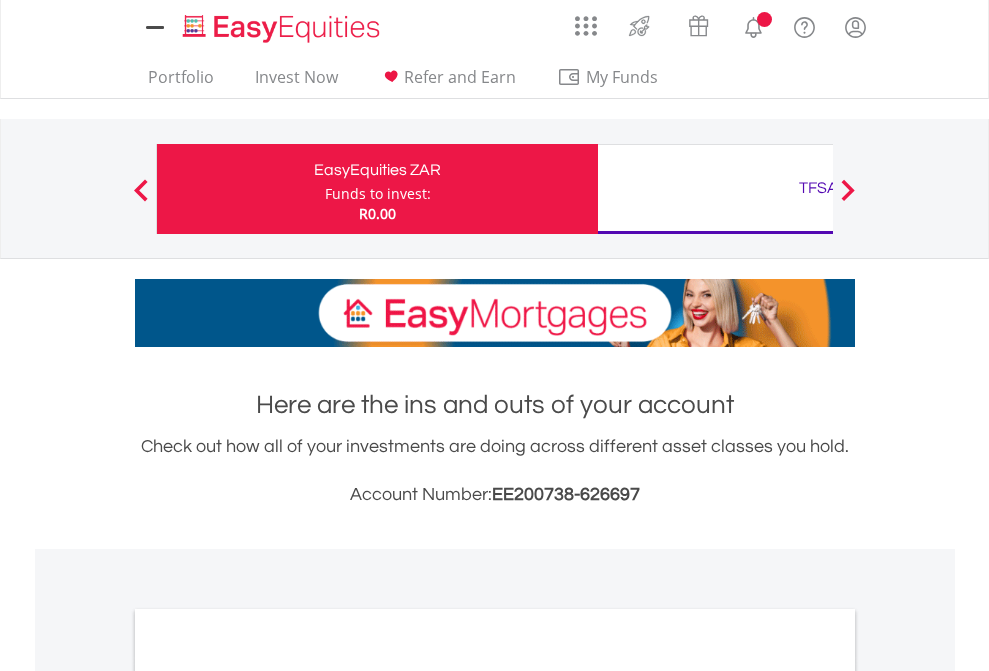 click on "All Holdings" at bounding box center [268, 1096] 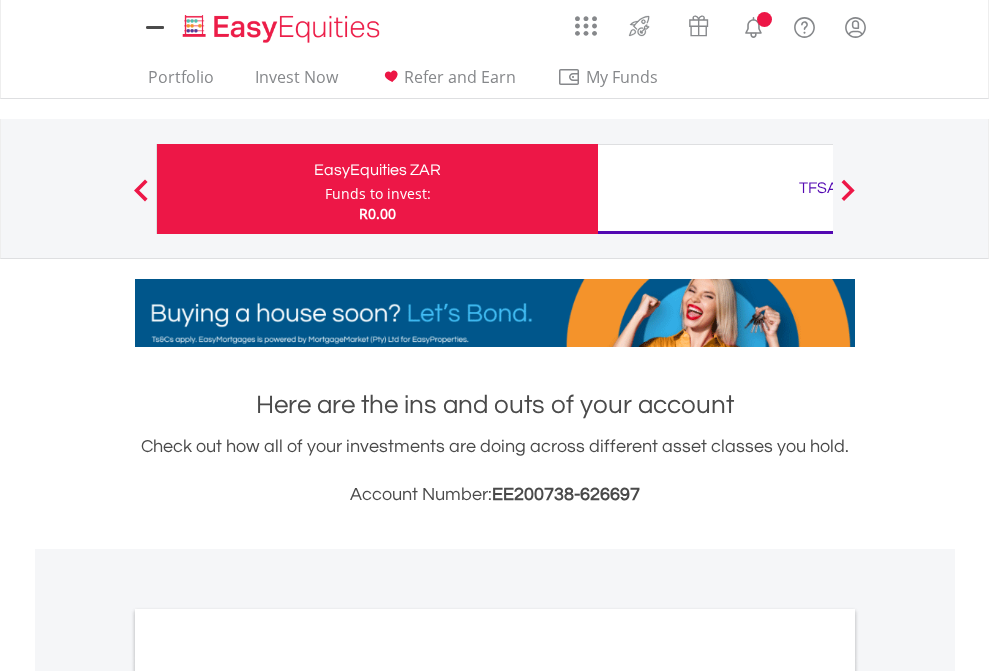 scroll, scrollTop: 1202, scrollLeft: 0, axis: vertical 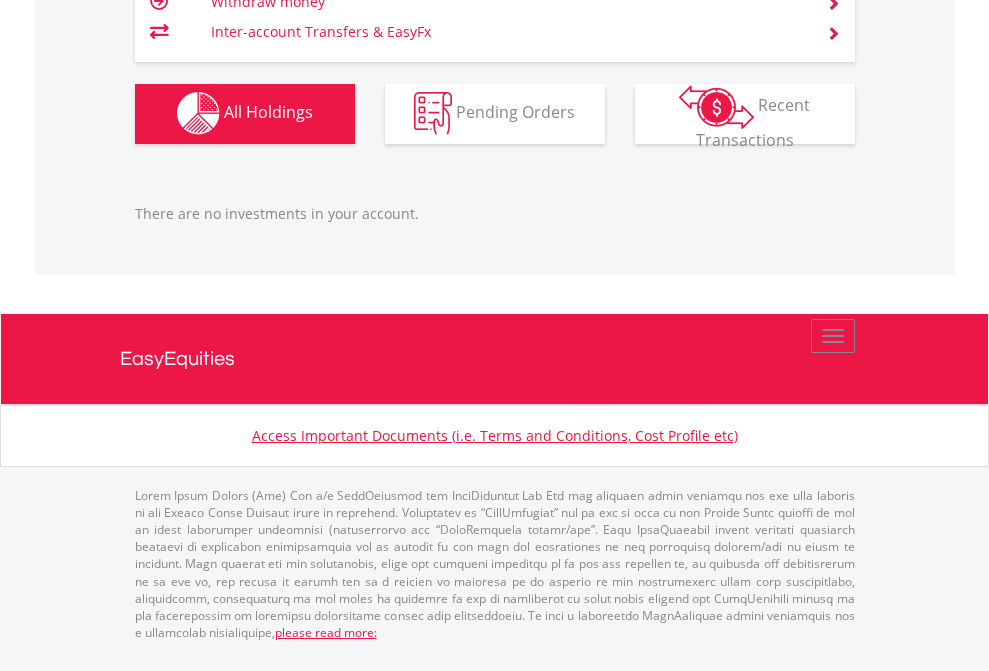 click on "TFSA" at bounding box center [818, -1142] 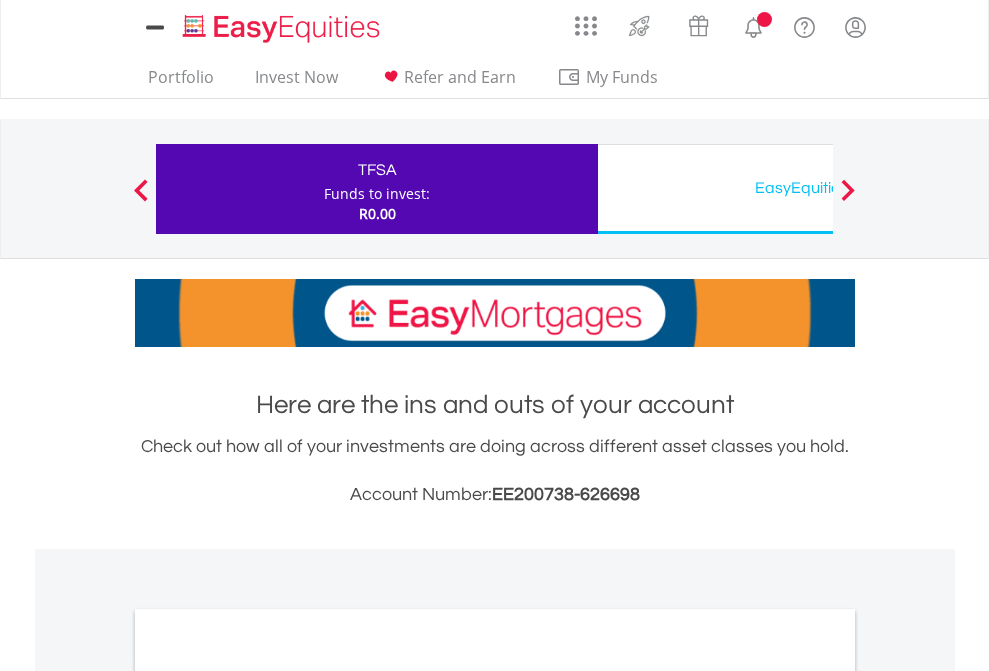 scroll, scrollTop: 0, scrollLeft: 0, axis: both 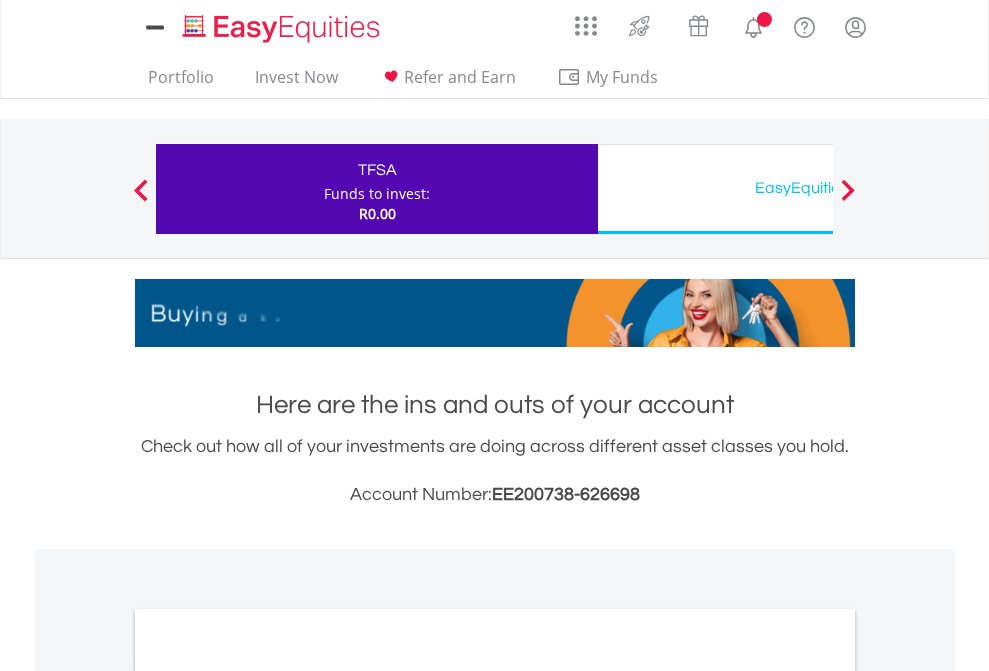 click on "All Holdings" at bounding box center [268, 1096] 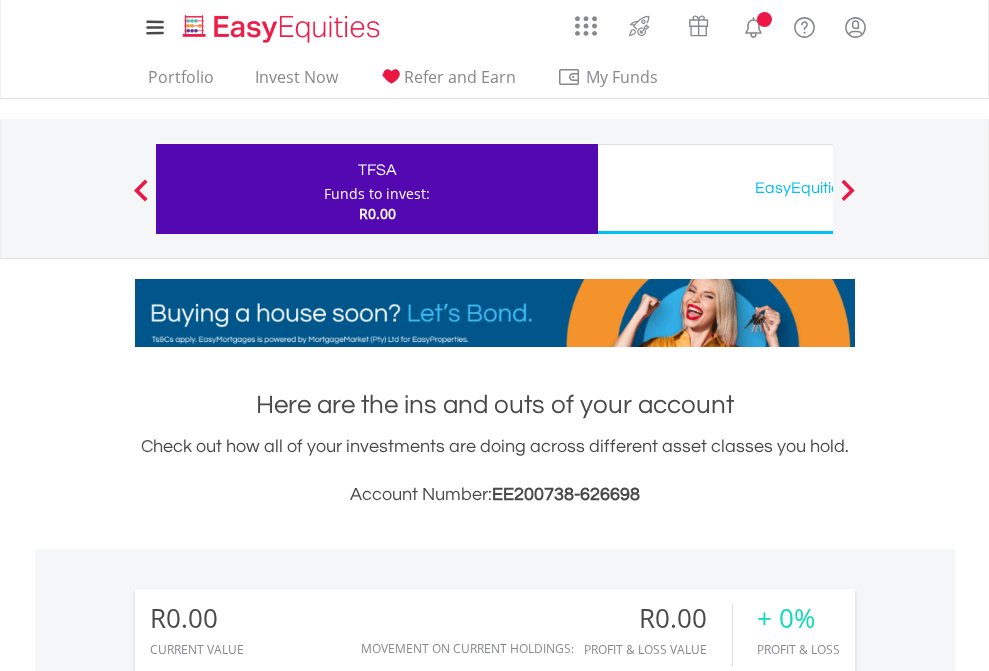 scroll, scrollTop: 1202, scrollLeft: 0, axis: vertical 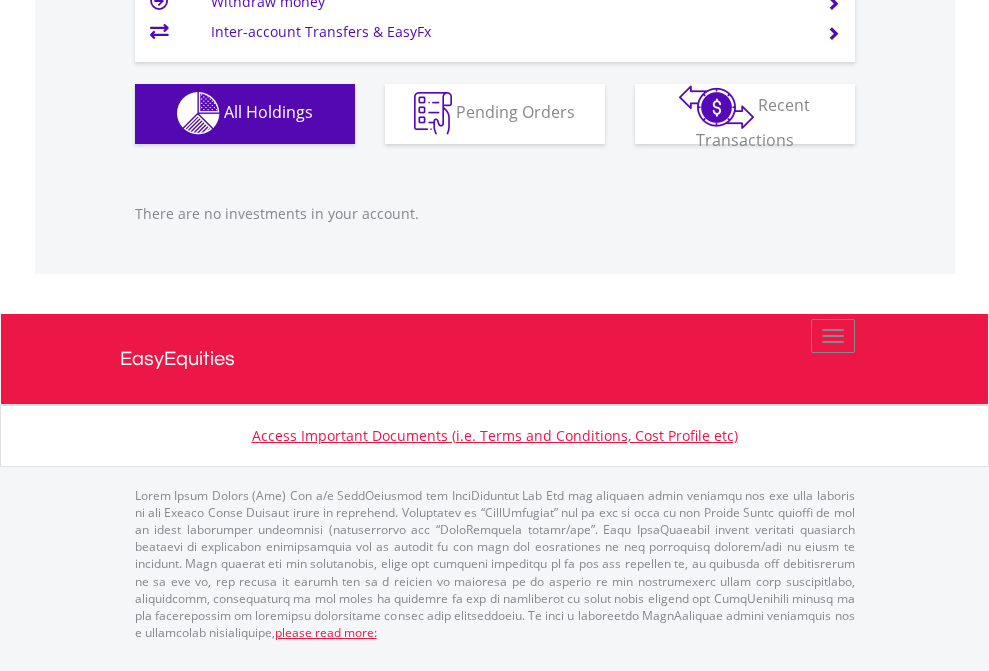 click on "EasyEquities USD" at bounding box center [818, -1142] 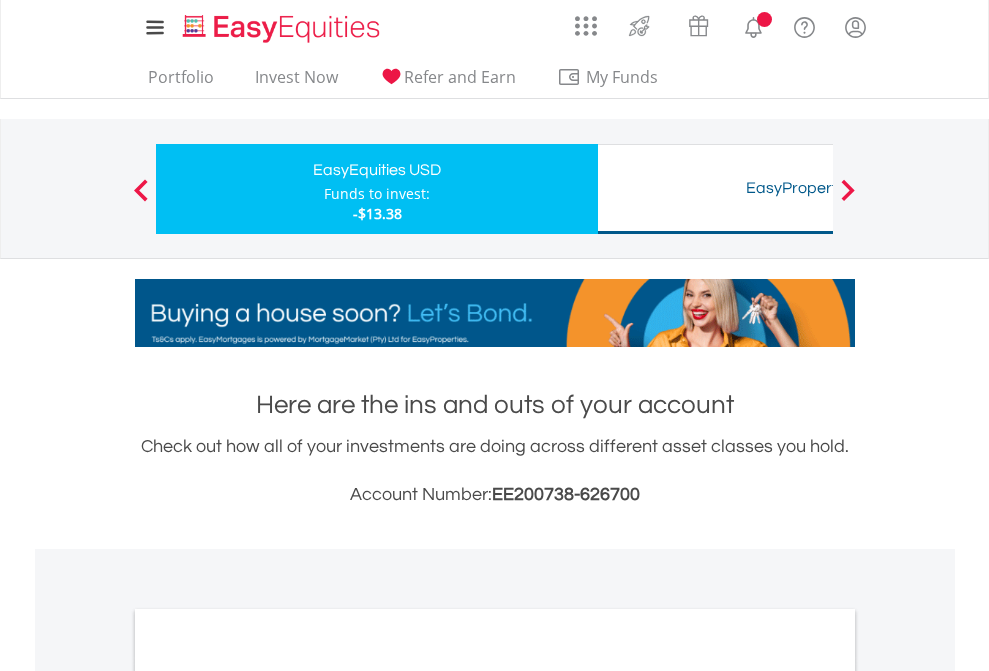 scroll, scrollTop: 0, scrollLeft: 0, axis: both 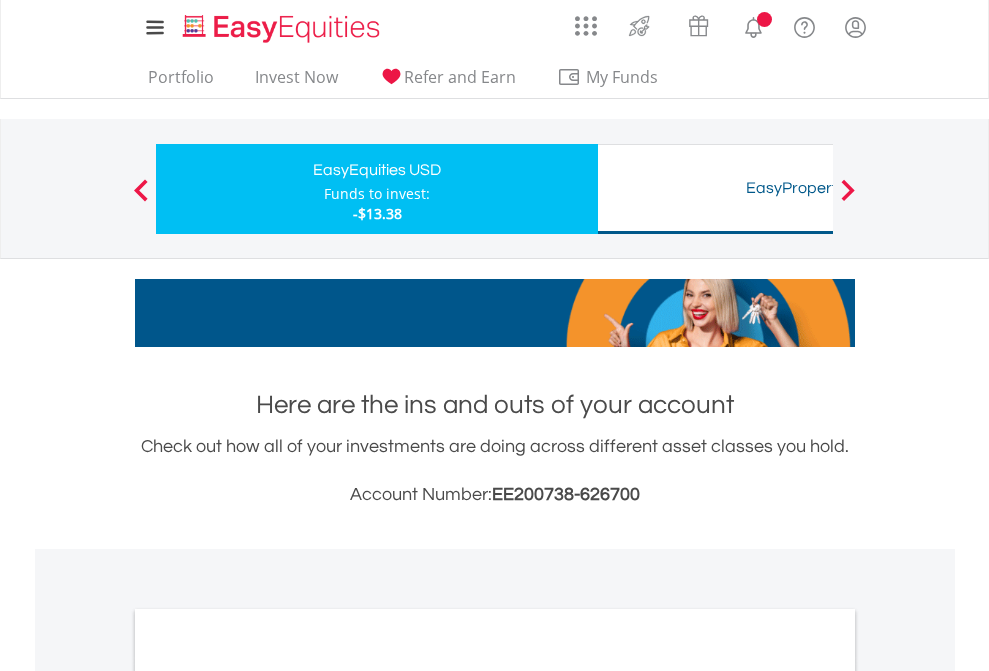 click on "All Holdings" at bounding box center [268, 1096] 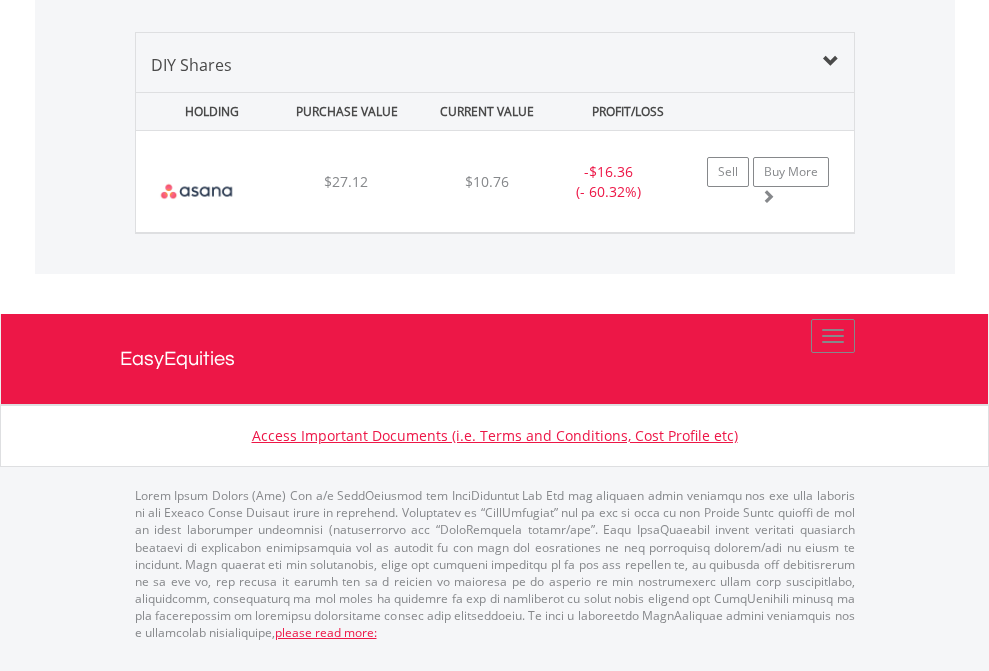 scroll, scrollTop: 2225, scrollLeft: 0, axis: vertical 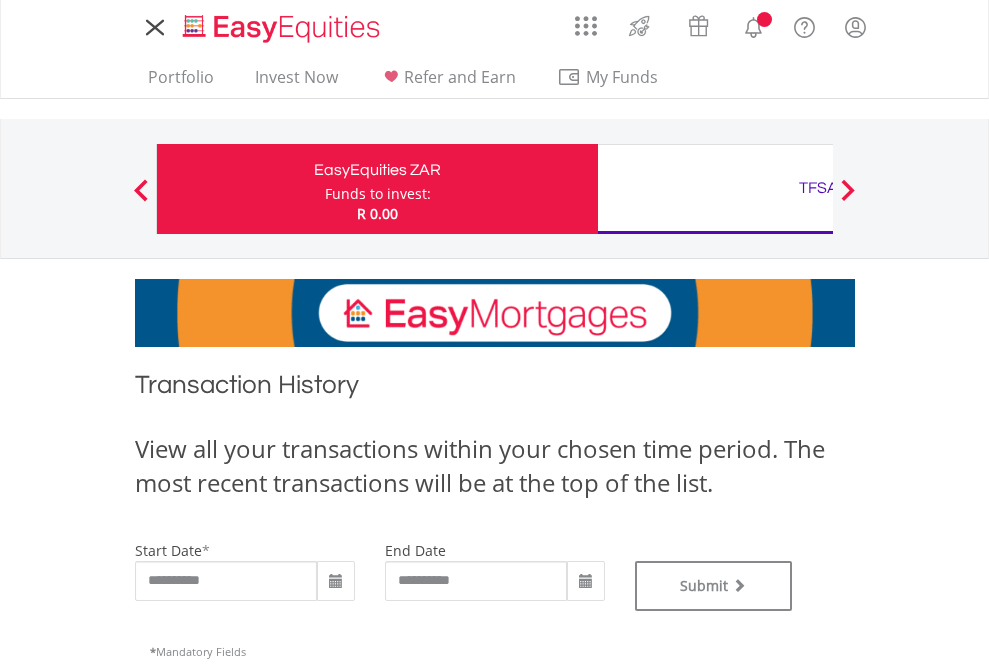 type on "**********" 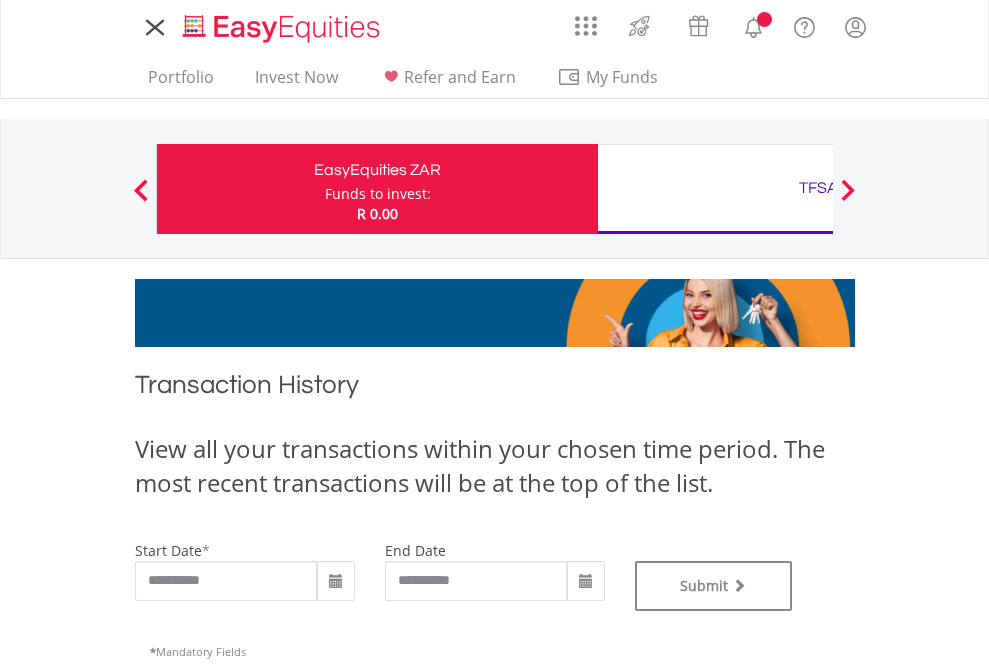type on "**********" 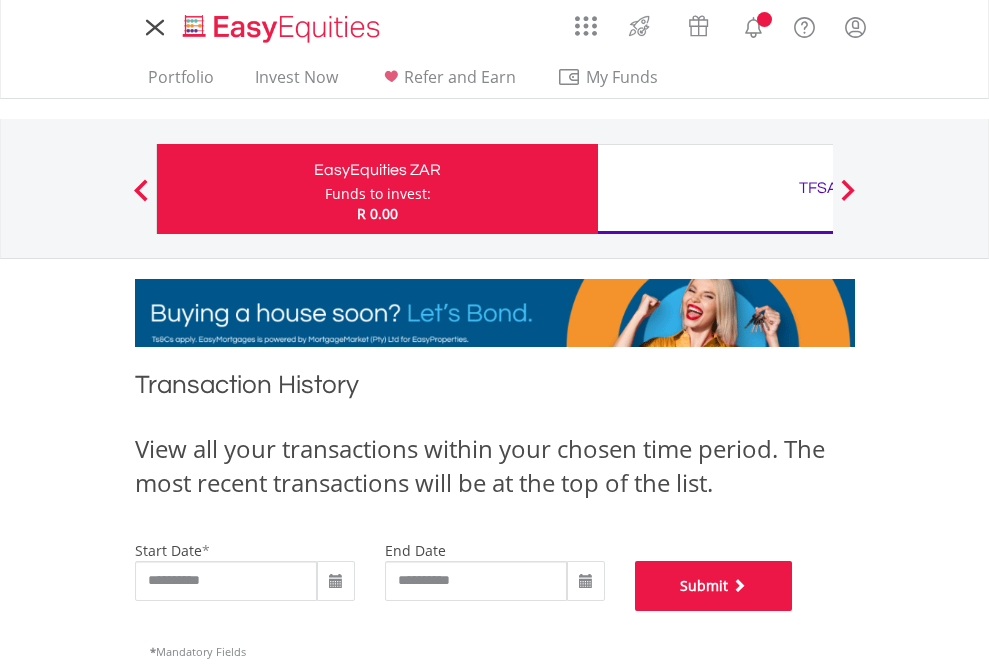 click on "Submit" at bounding box center (714, 586) 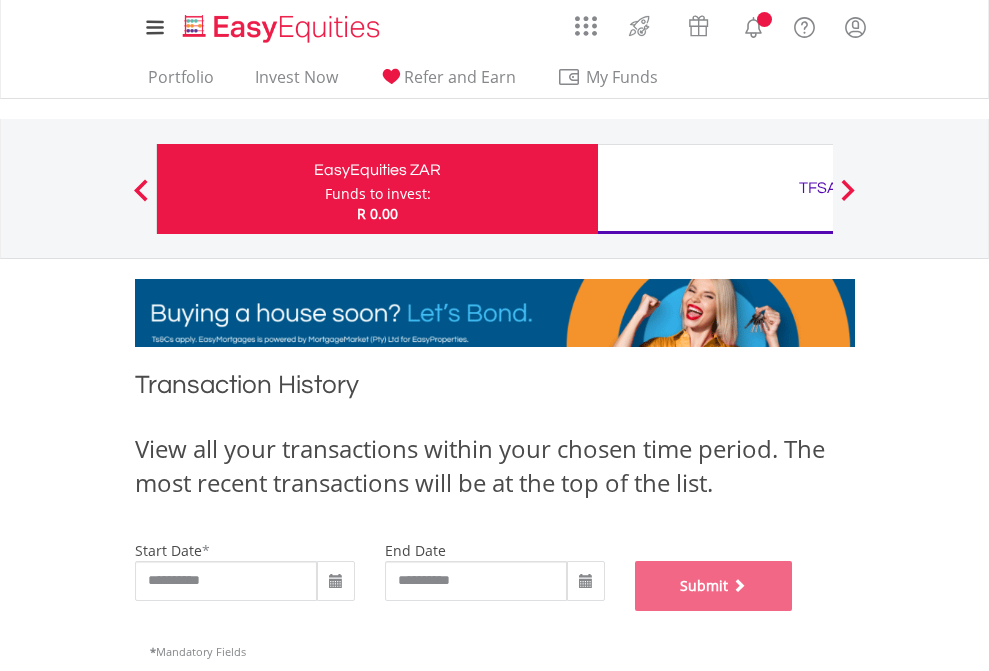 scroll, scrollTop: 811, scrollLeft: 0, axis: vertical 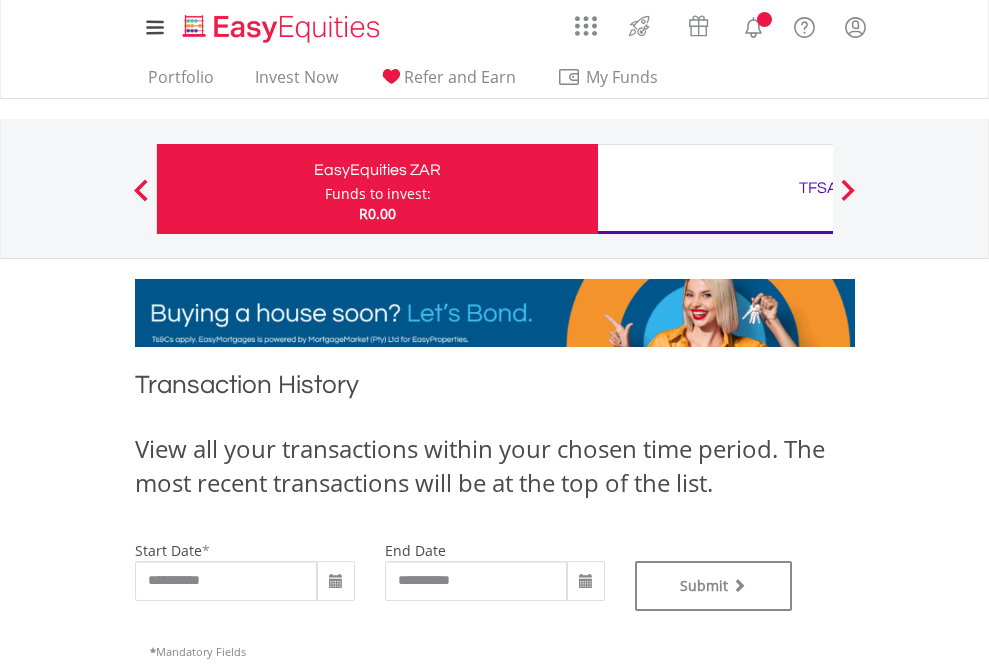 click on "TFSA" at bounding box center [818, 188] 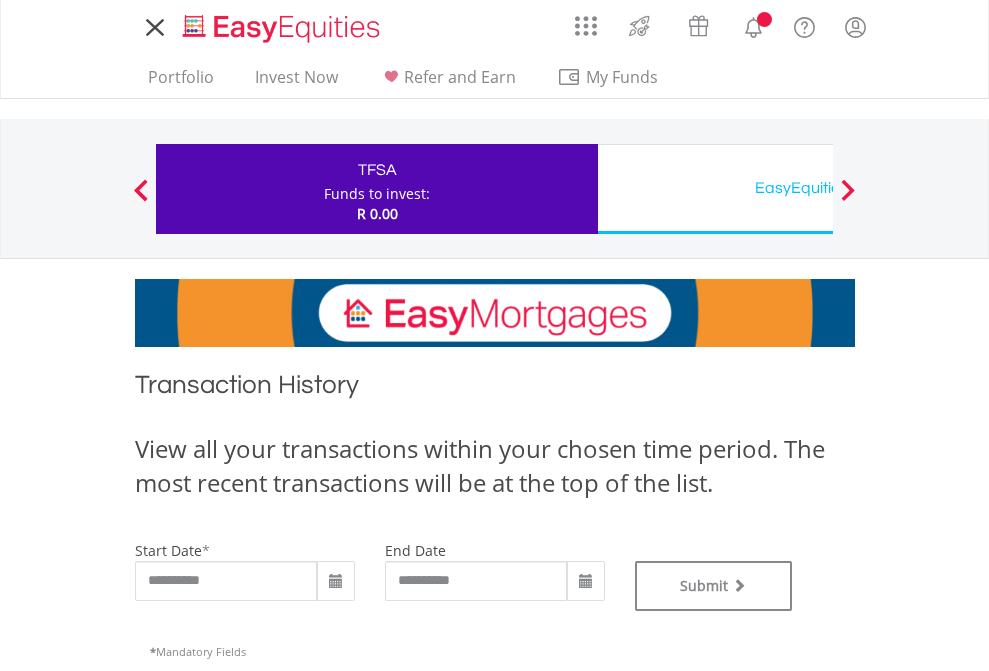 scroll, scrollTop: 0, scrollLeft: 0, axis: both 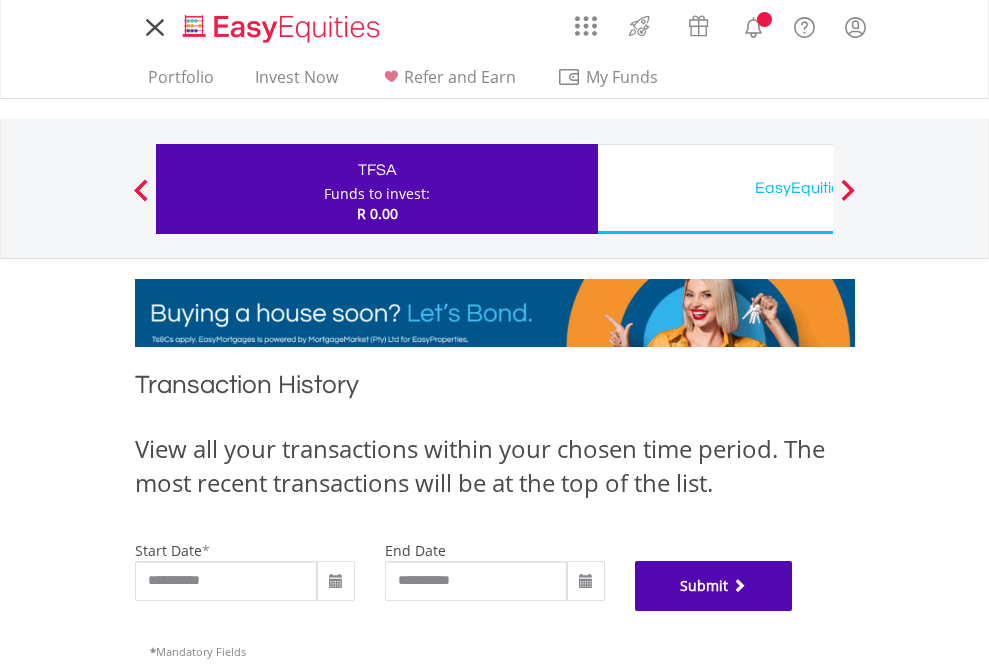 click on "Submit" at bounding box center (714, 586) 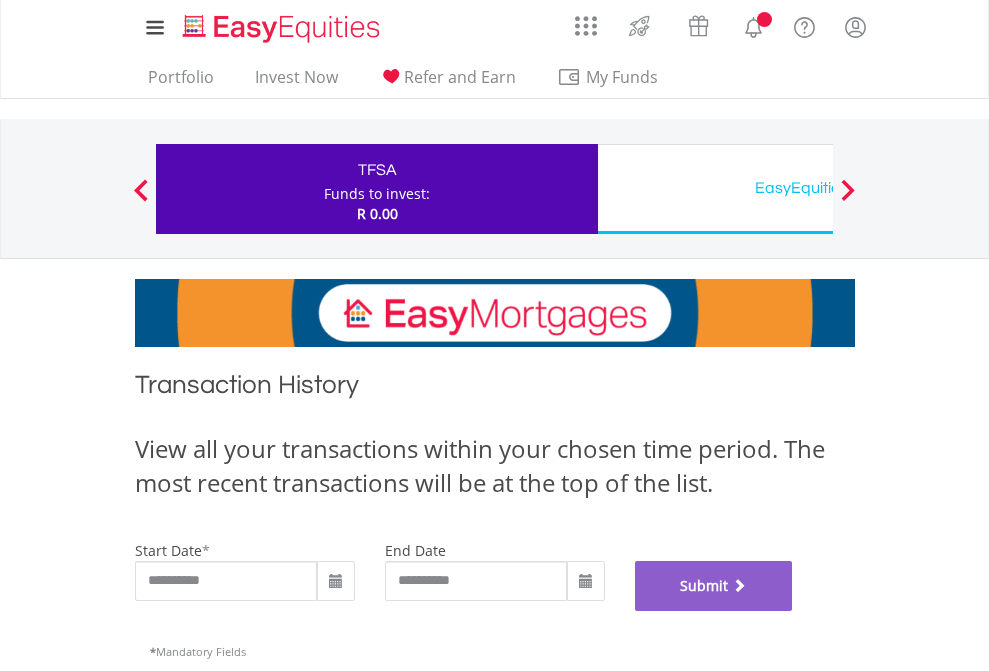 scroll, scrollTop: 811, scrollLeft: 0, axis: vertical 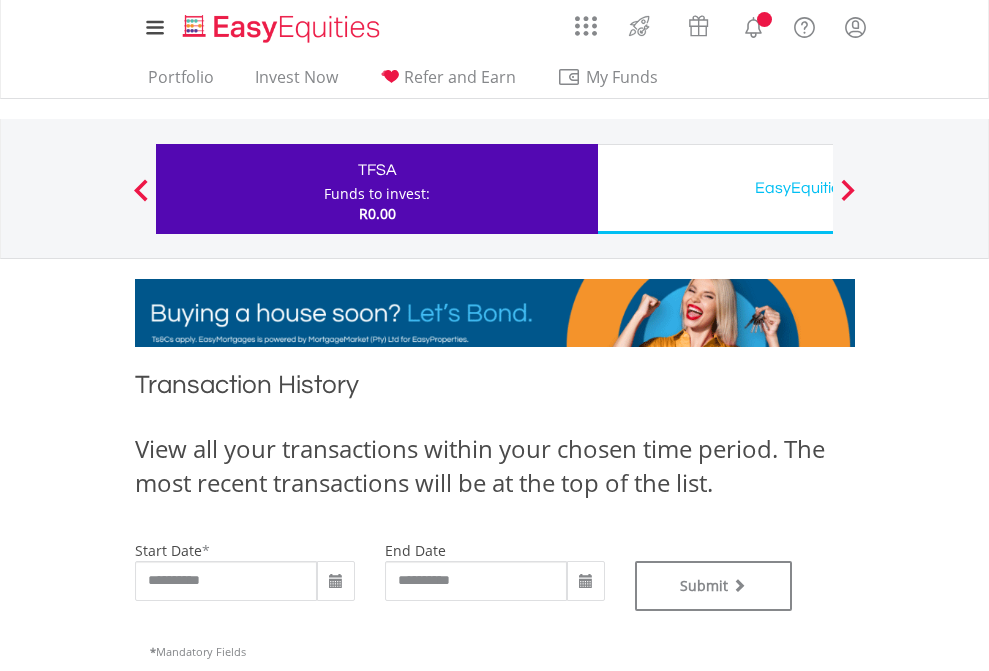 click on "EasyEquities USD" at bounding box center (818, 188) 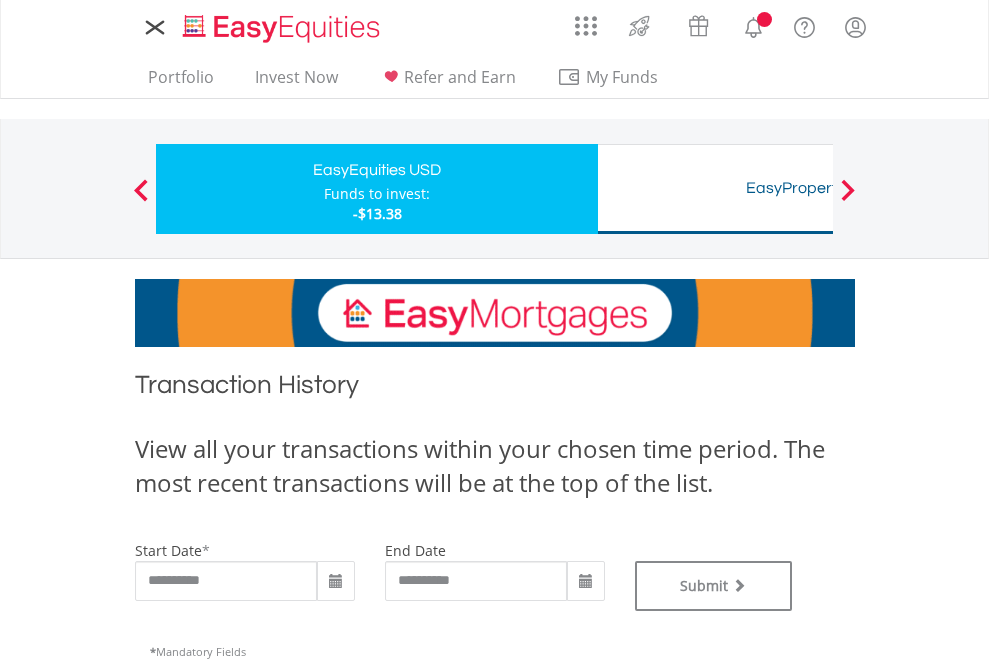 scroll, scrollTop: 0, scrollLeft: 0, axis: both 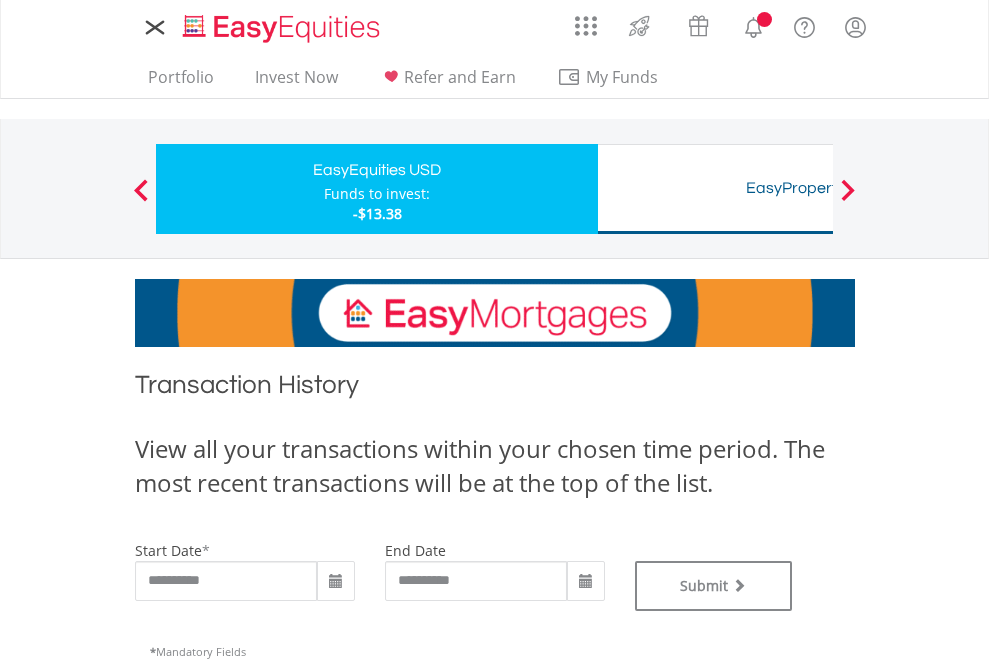type on "**********" 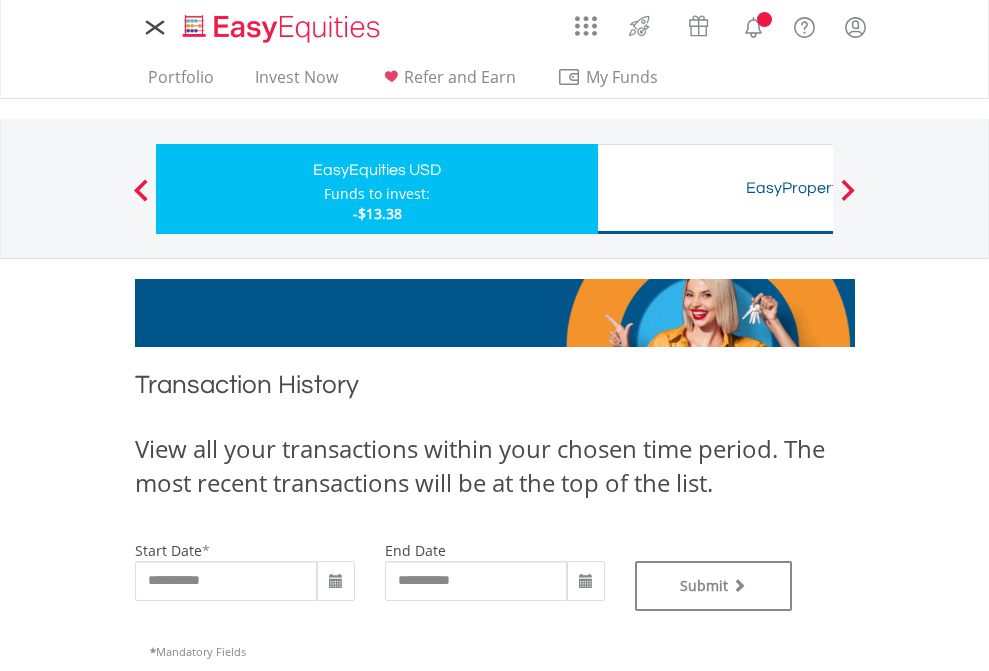 type on "**********" 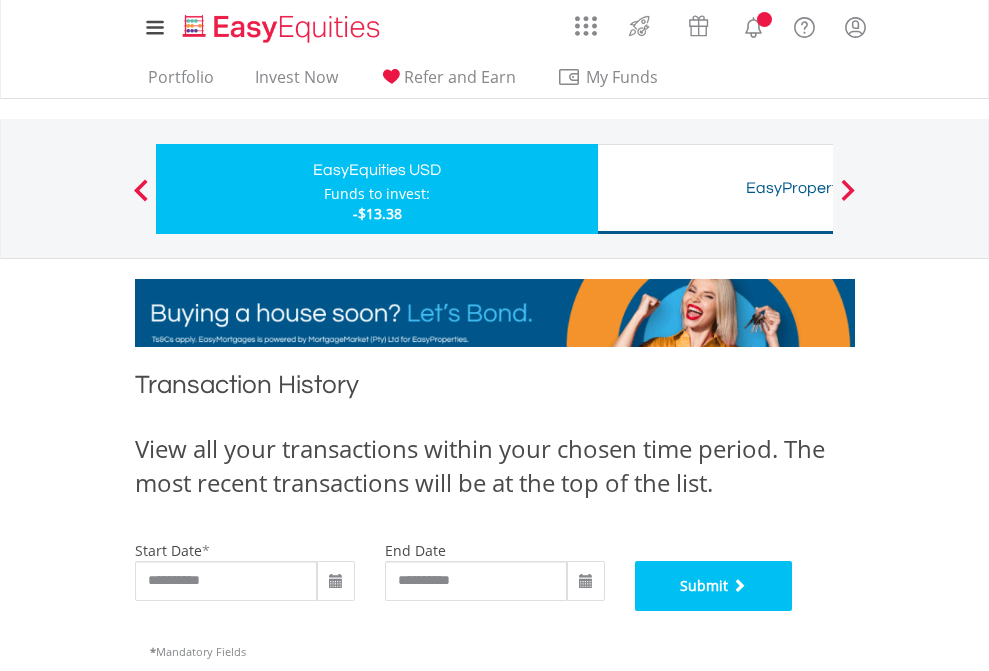 click on "Submit" at bounding box center [714, 586] 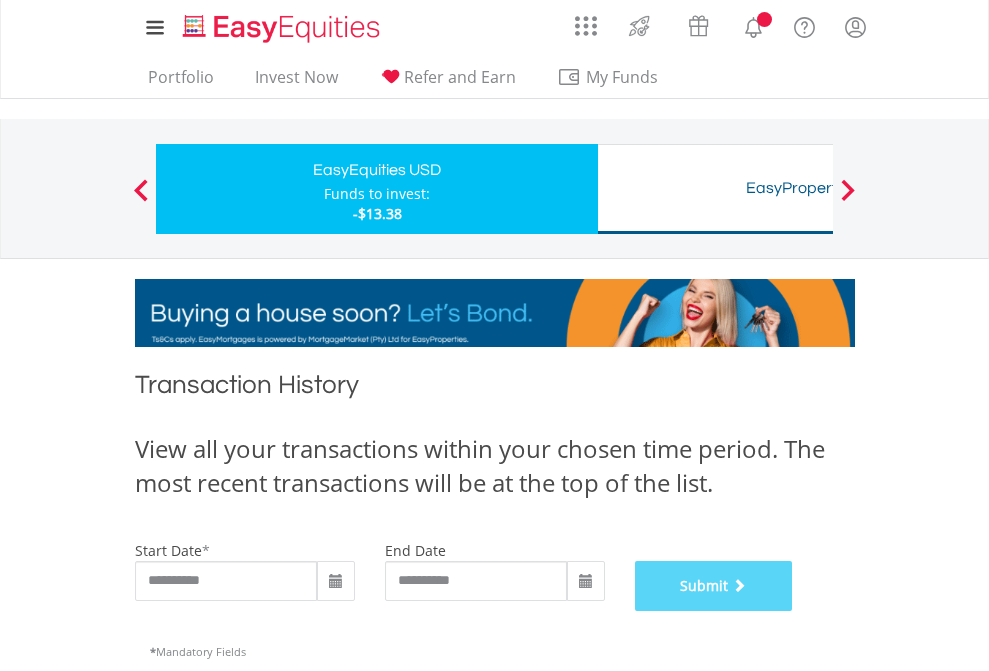 scroll, scrollTop: 811, scrollLeft: 0, axis: vertical 